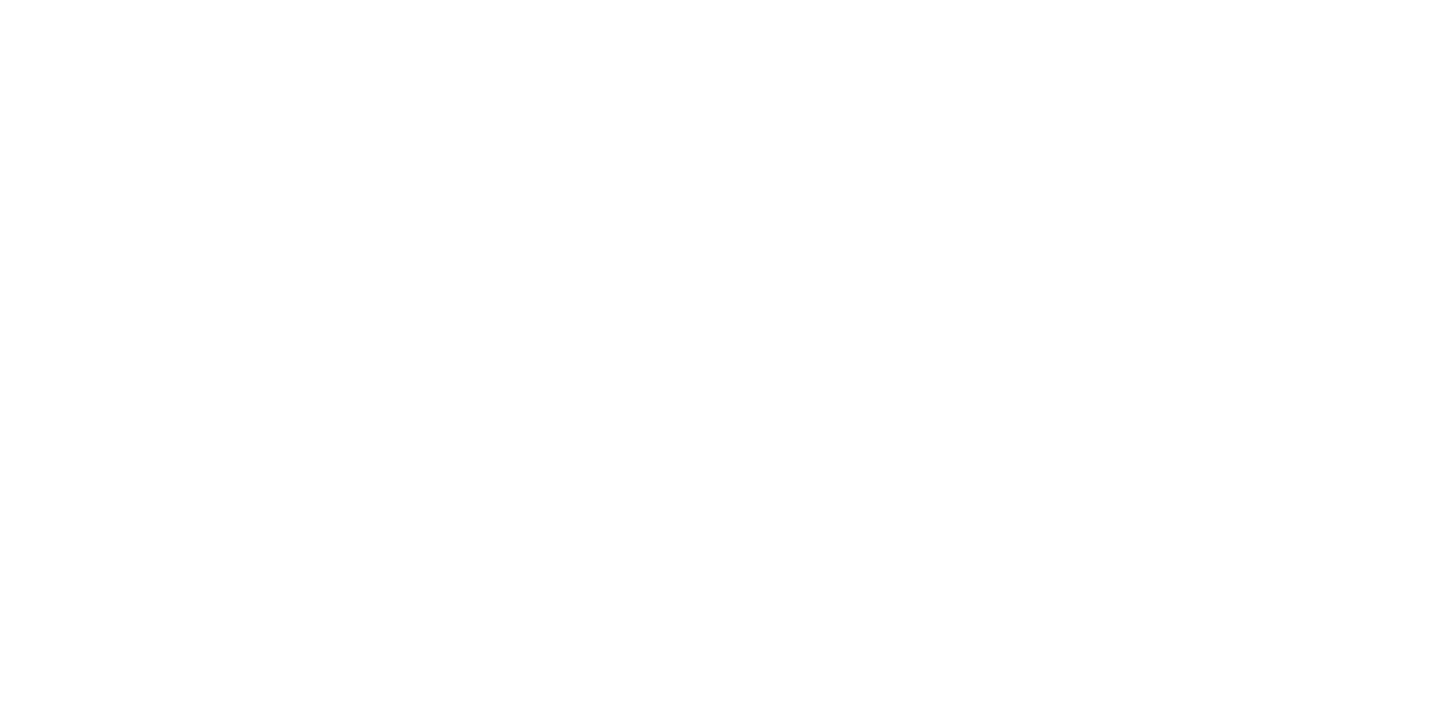 scroll, scrollTop: 0, scrollLeft: 0, axis: both 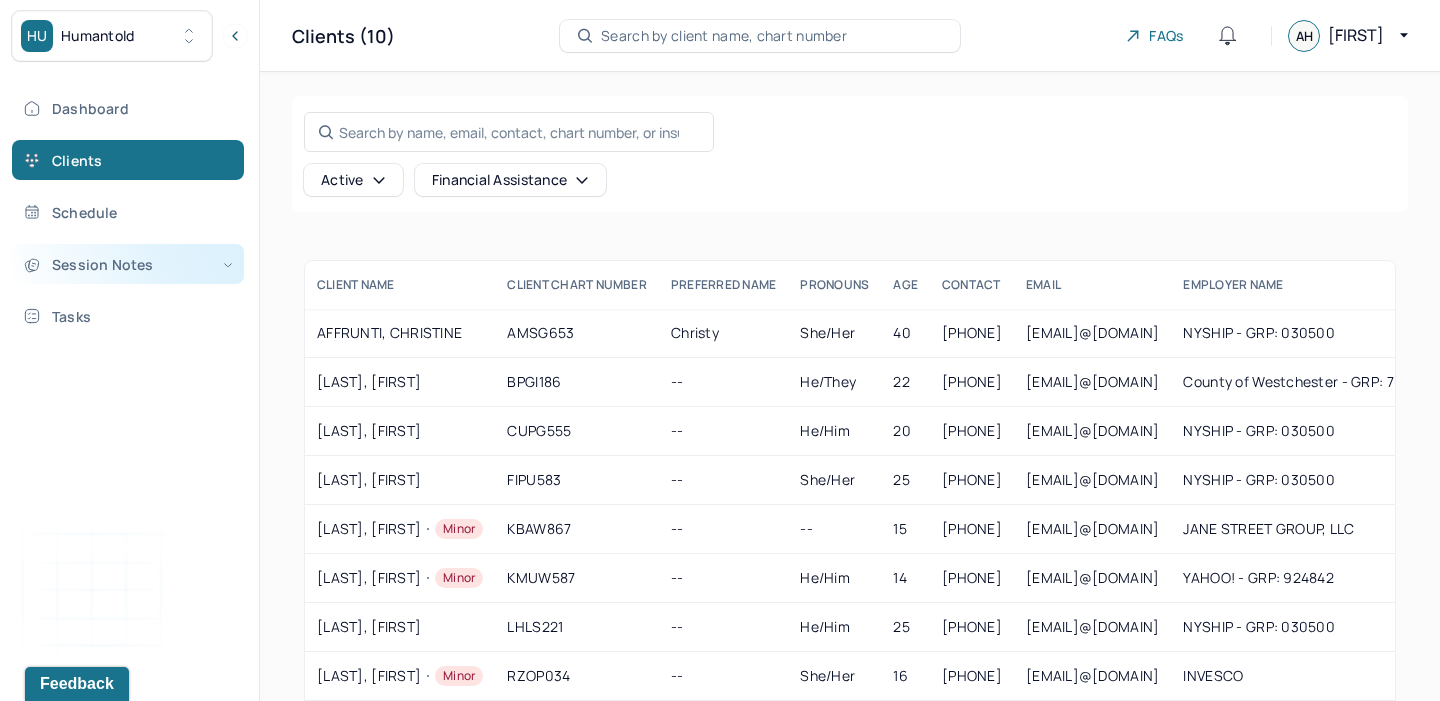 click on "Session Notes" at bounding box center (128, 264) 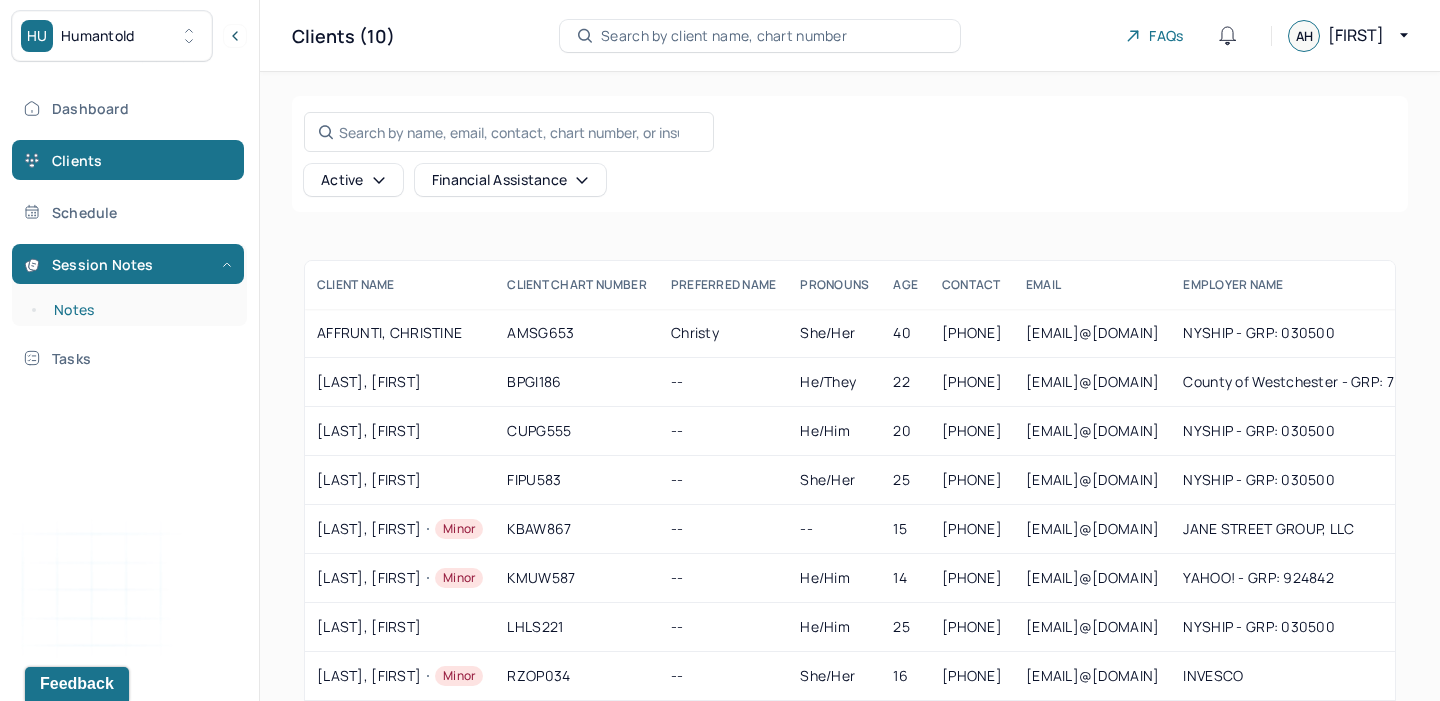 click on "Notes" at bounding box center [139, 310] 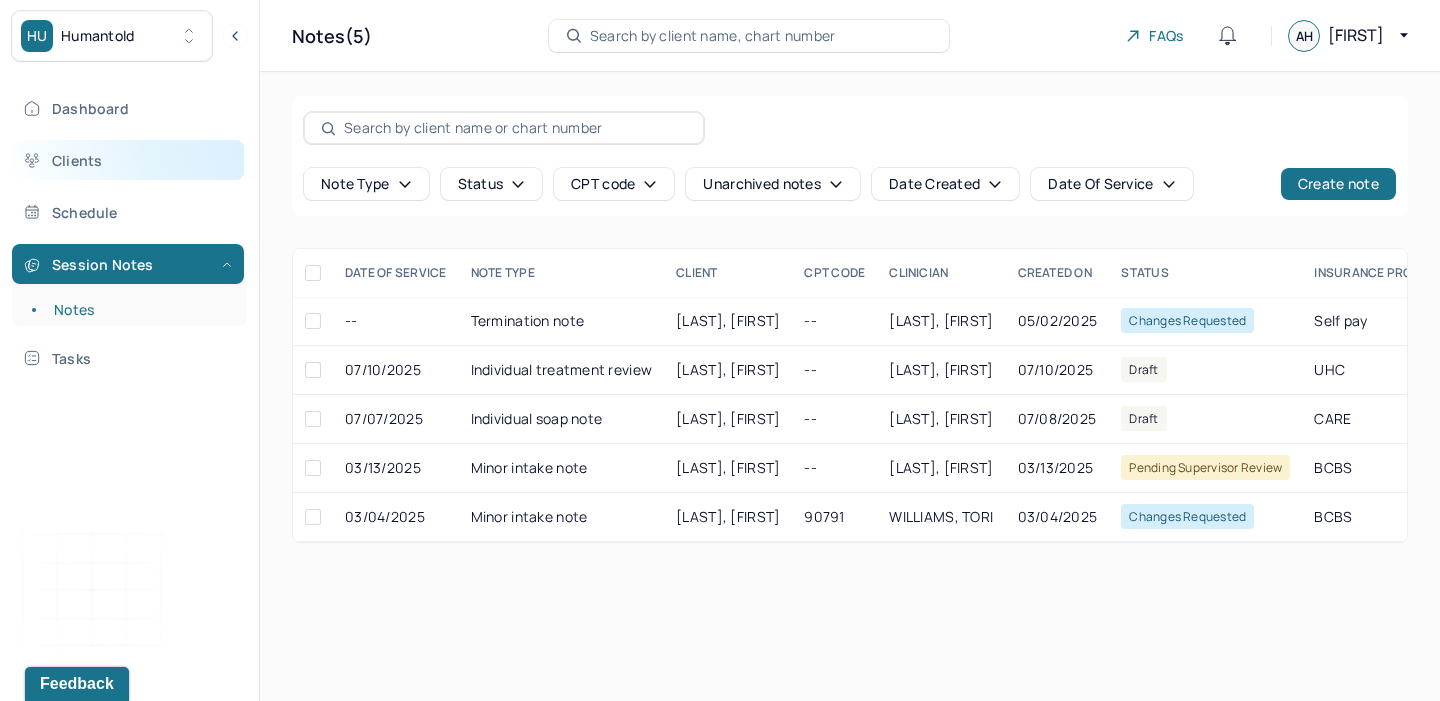 click on "Clients" at bounding box center [128, 160] 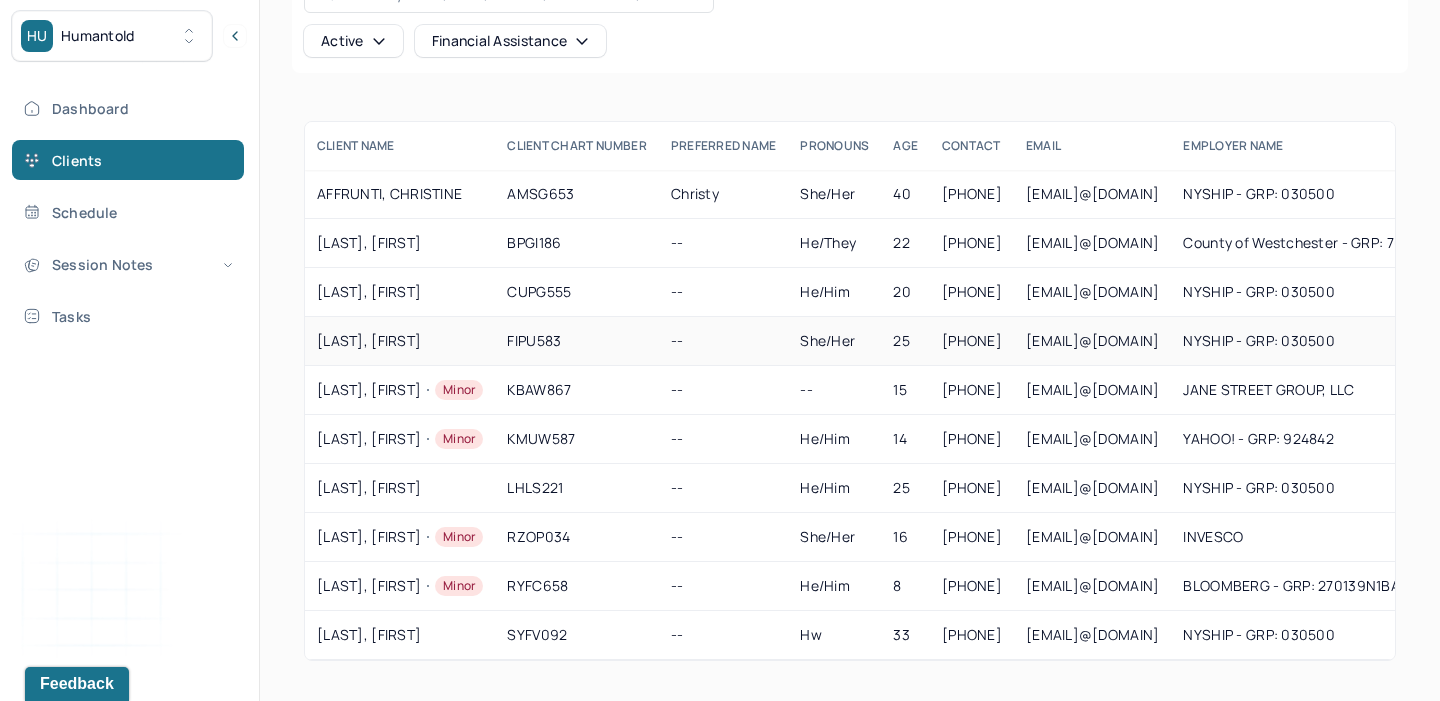 scroll, scrollTop: 135, scrollLeft: 0, axis: vertical 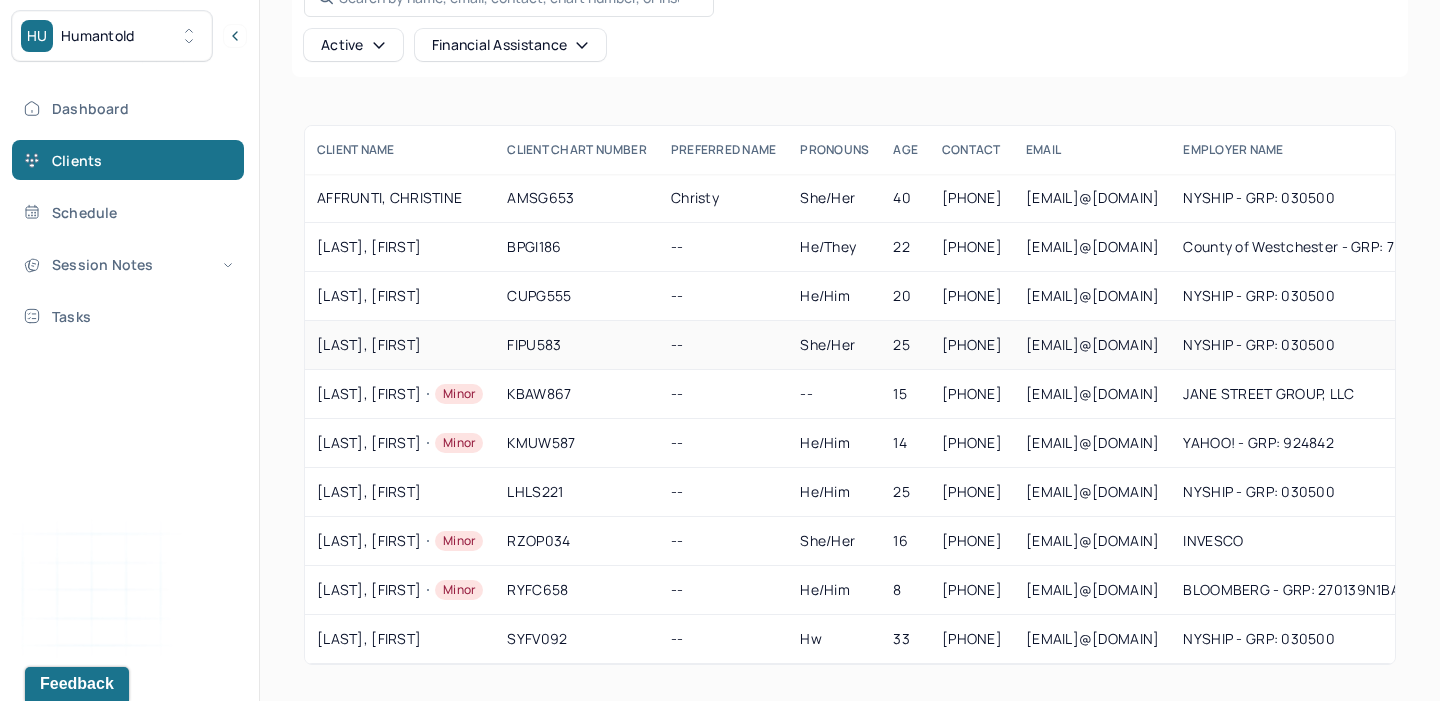 click on "[LAST], [FIRST]" at bounding box center [400, 345] 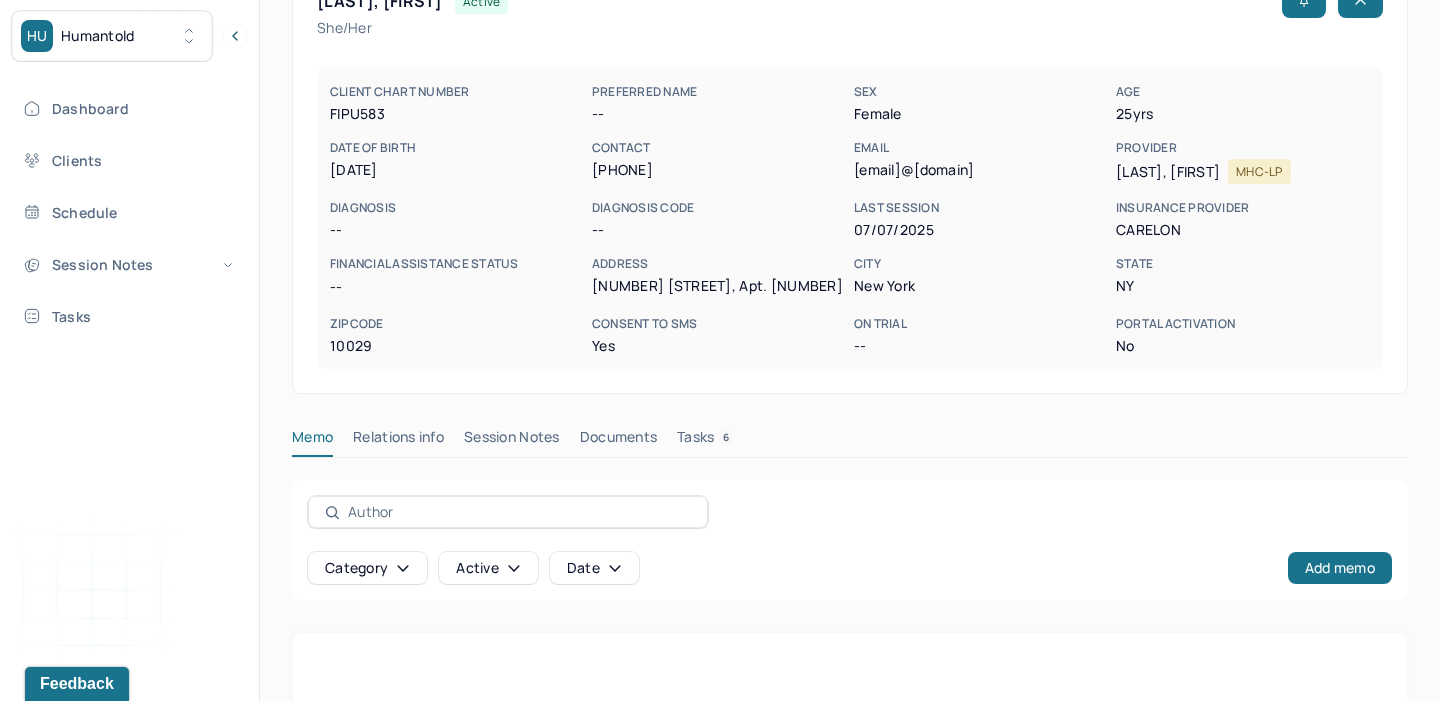 click on "[LAST], [FIRST] active She/her CLIENT CHART NUMBER FIPU583 PREFERRED NAME -- SEX female AGE 25 yrs DATE OF BIRTH [DATE] CONTACT [PHONE] EMAIL [EMAIL]@[DOMAIN] PROVIDER [LAST], [FIRST] MHC-LP DIAGNOSIS -- DIAGNOSIS CODE -- LAST SESSION 07/07/2025 insurance provider CARELON FINANCIAL ASSISTANCE STATUS -- Address [NUMBER] [STREET], Apt. [NUMBER] City [CITY] State [STATE] Zipcode [ZIPCODE] Consent to Sms Yes On Trial -- Portal Activation No Memo Relations info Session Notes Documents Tasks 6 Category active Date Add memo No memo yet Client memos will appear here when added Add memo" at bounding box center [850, 429] 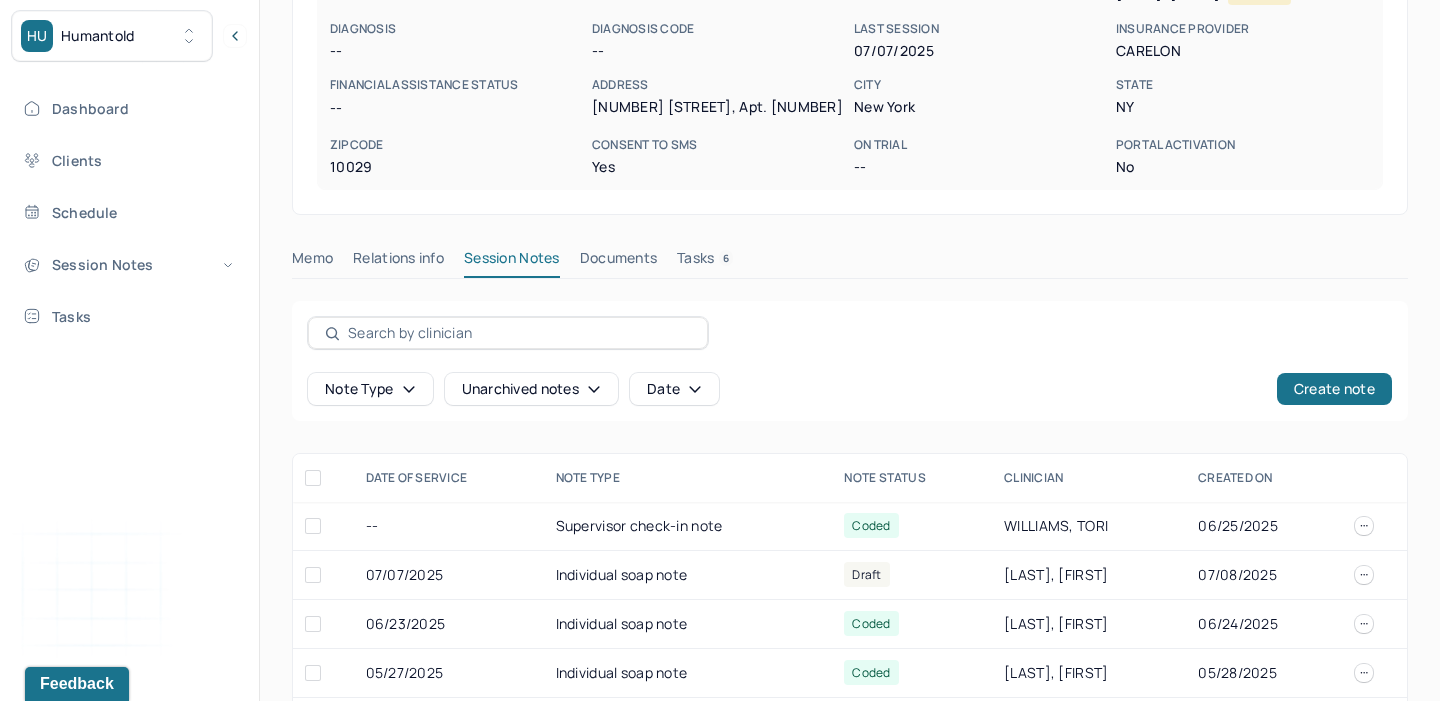 scroll, scrollTop: 434, scrollLeft: 0, axis: vertical 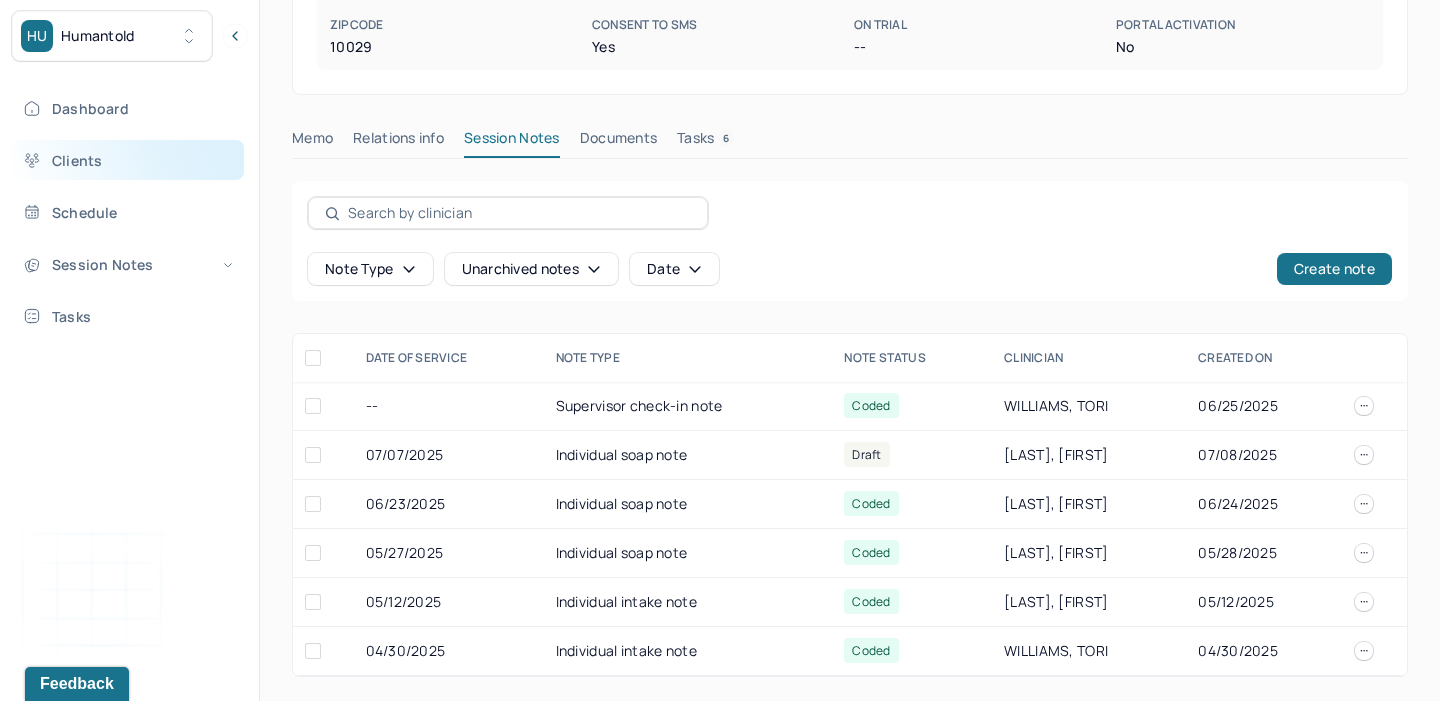 click on "Clients" at bounding box center [128, 160] 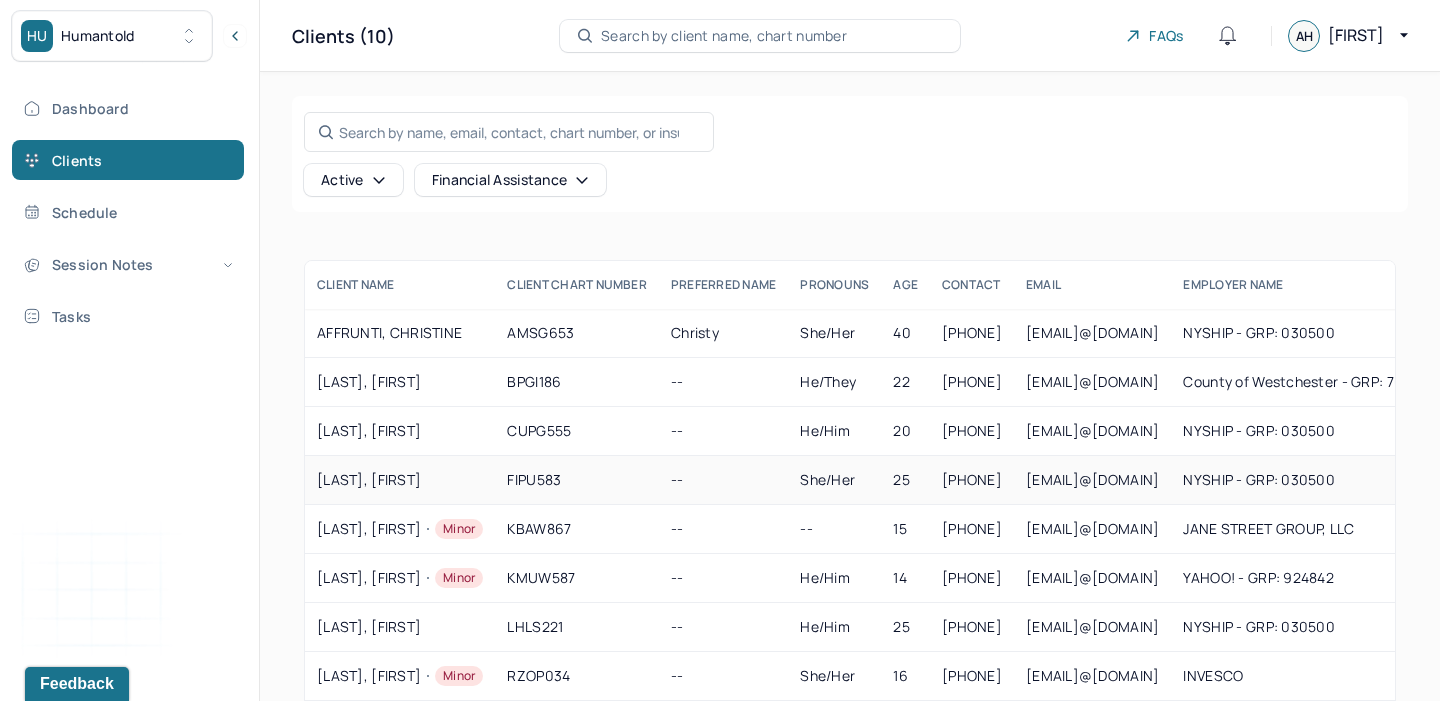 scroll, scrollTop: 139, scrollLeft: 0, axis: vertical 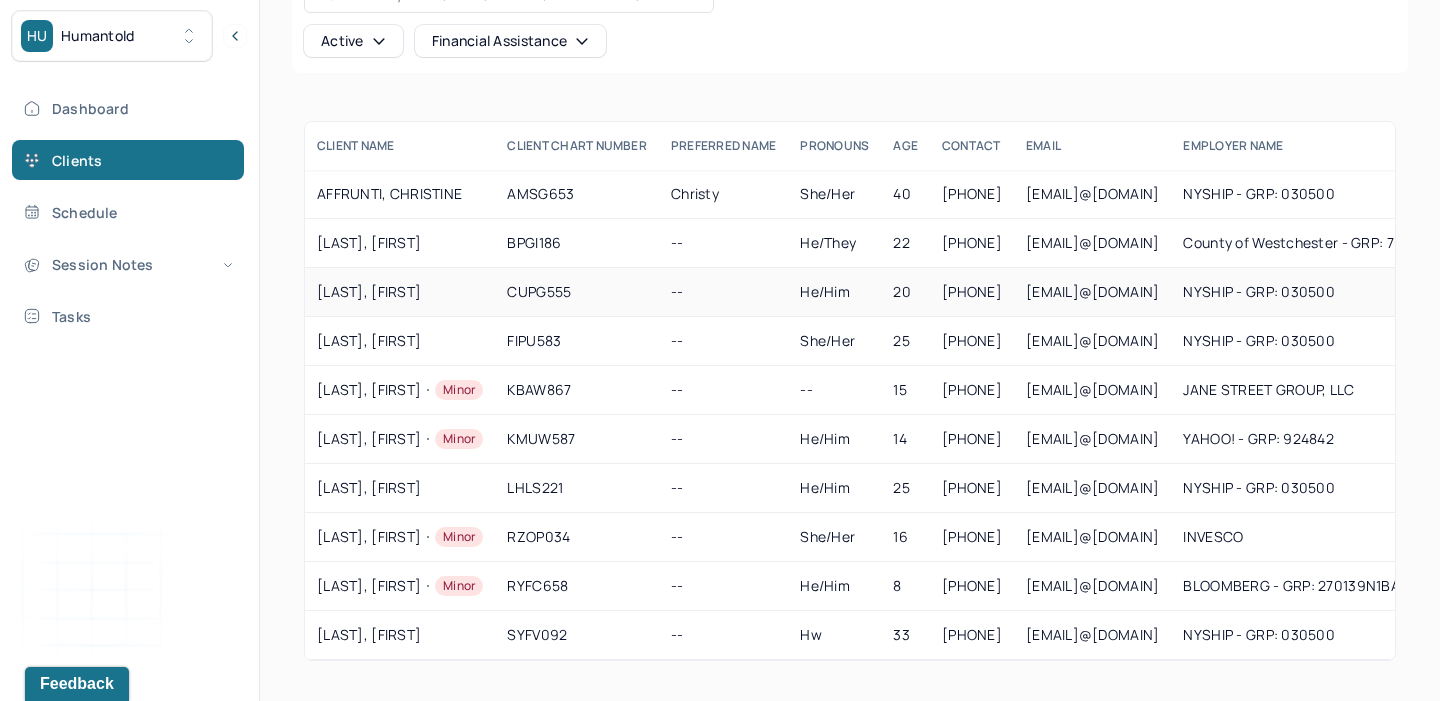 click on "[LAST], [FIRST]" at bounding box center [400, 292] 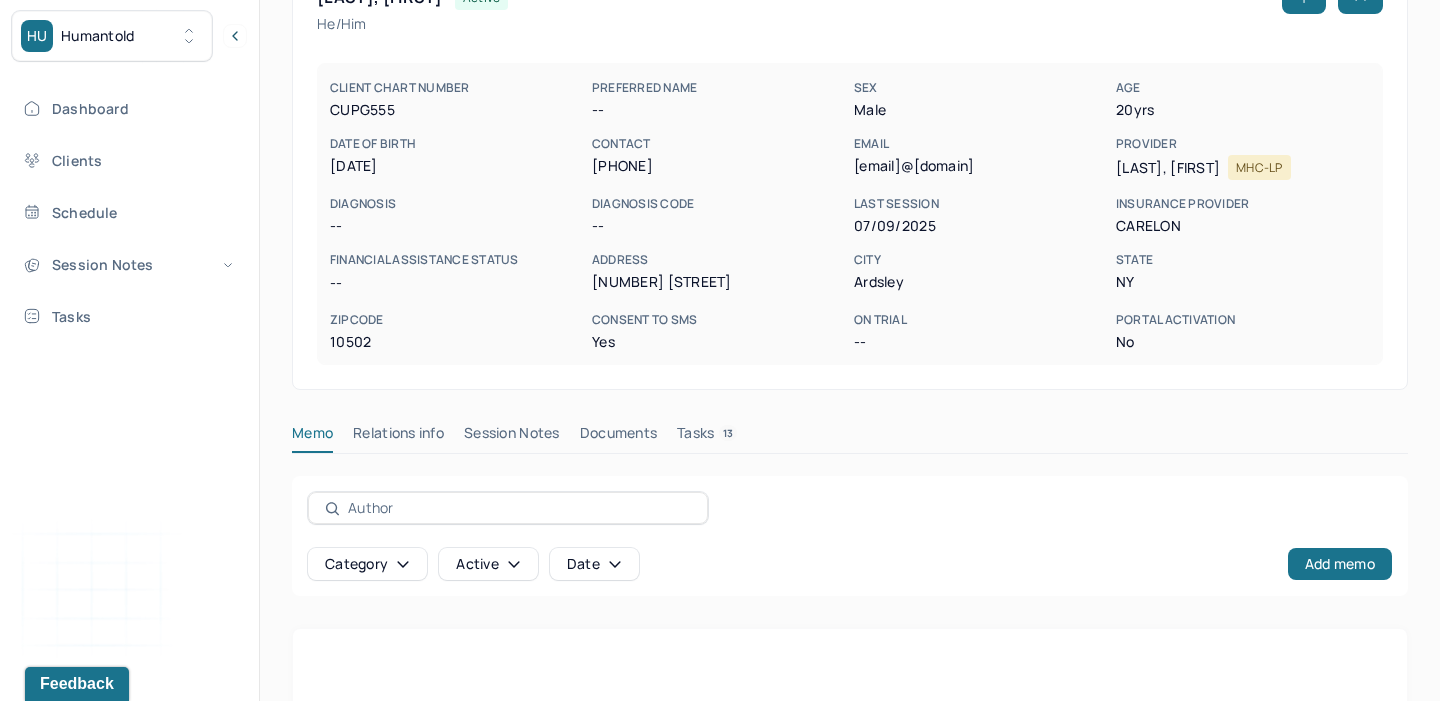 click on "Session Notes" at bounding box center (512, 437) 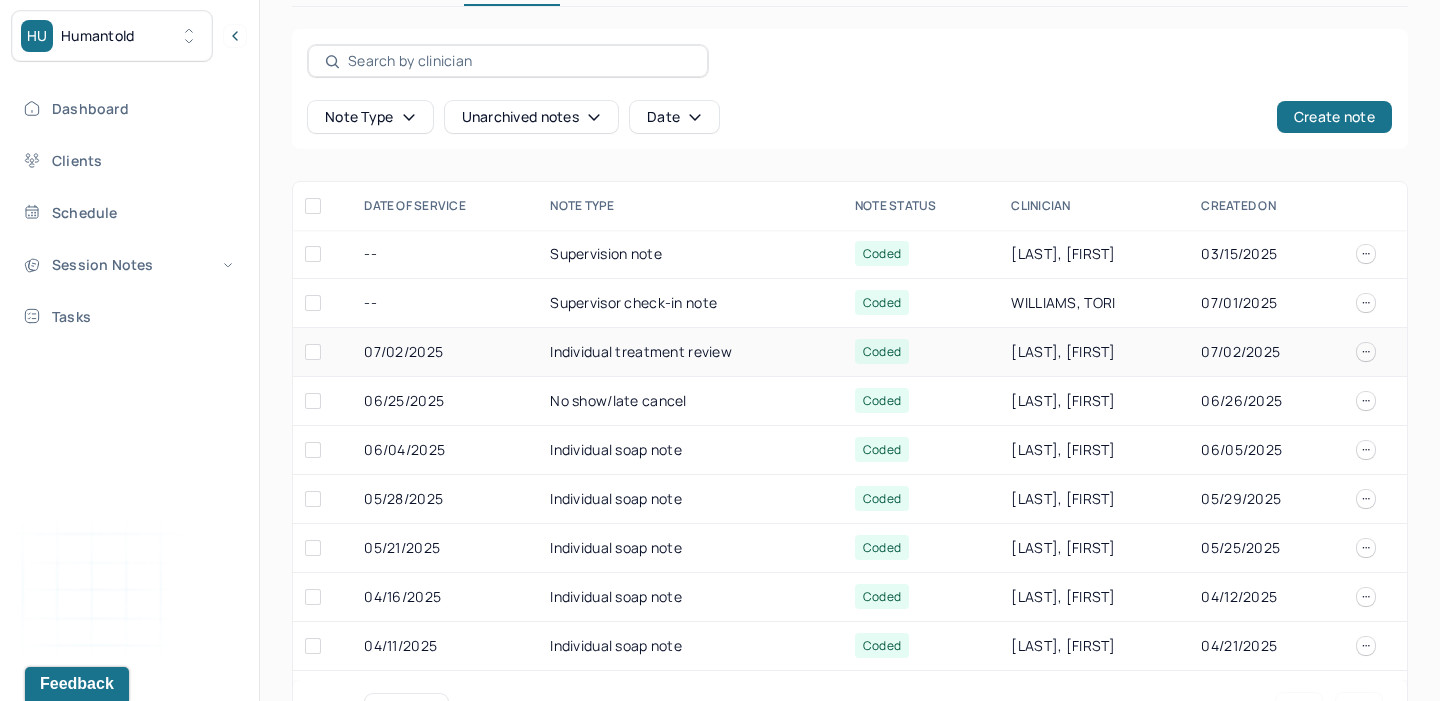 scroll, scrollTop: 585, scrollLeft: 0, axis: vertical 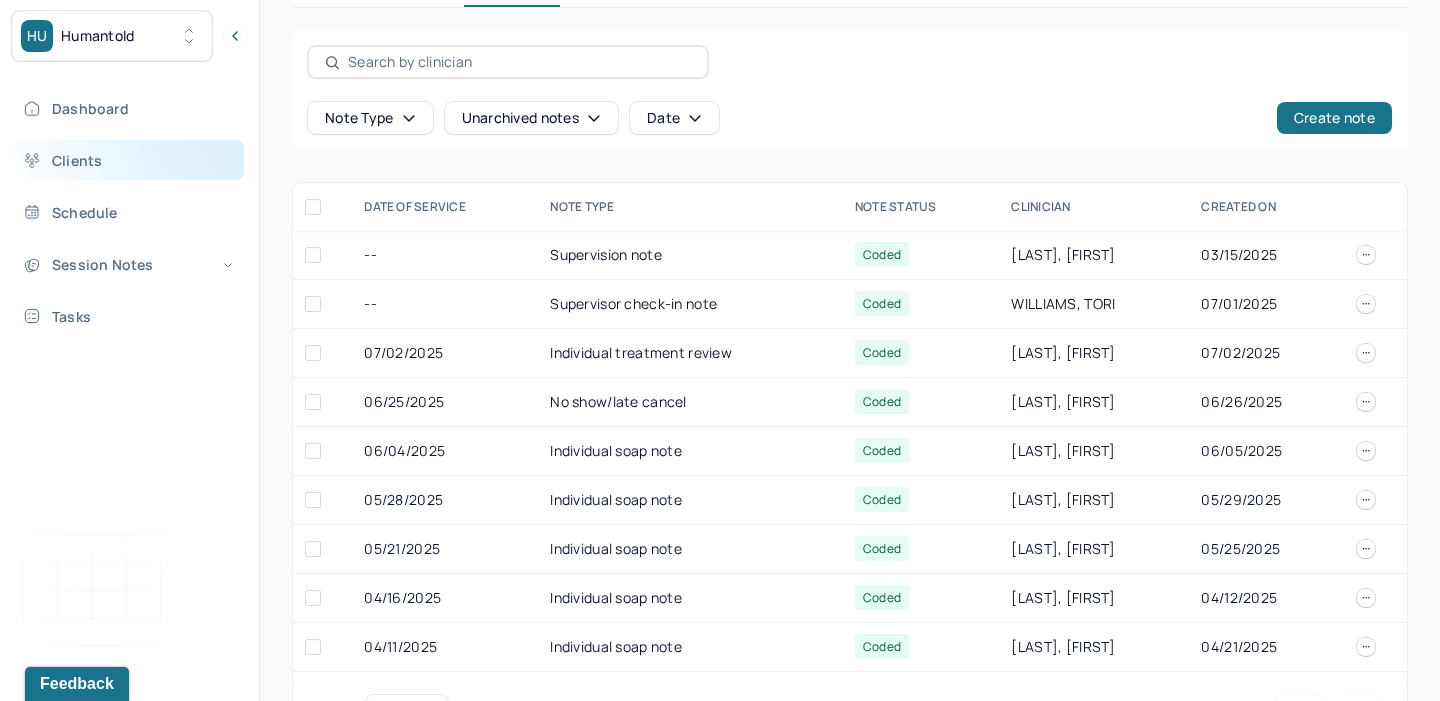 click on "Clients" at bounding box center [128, 160] 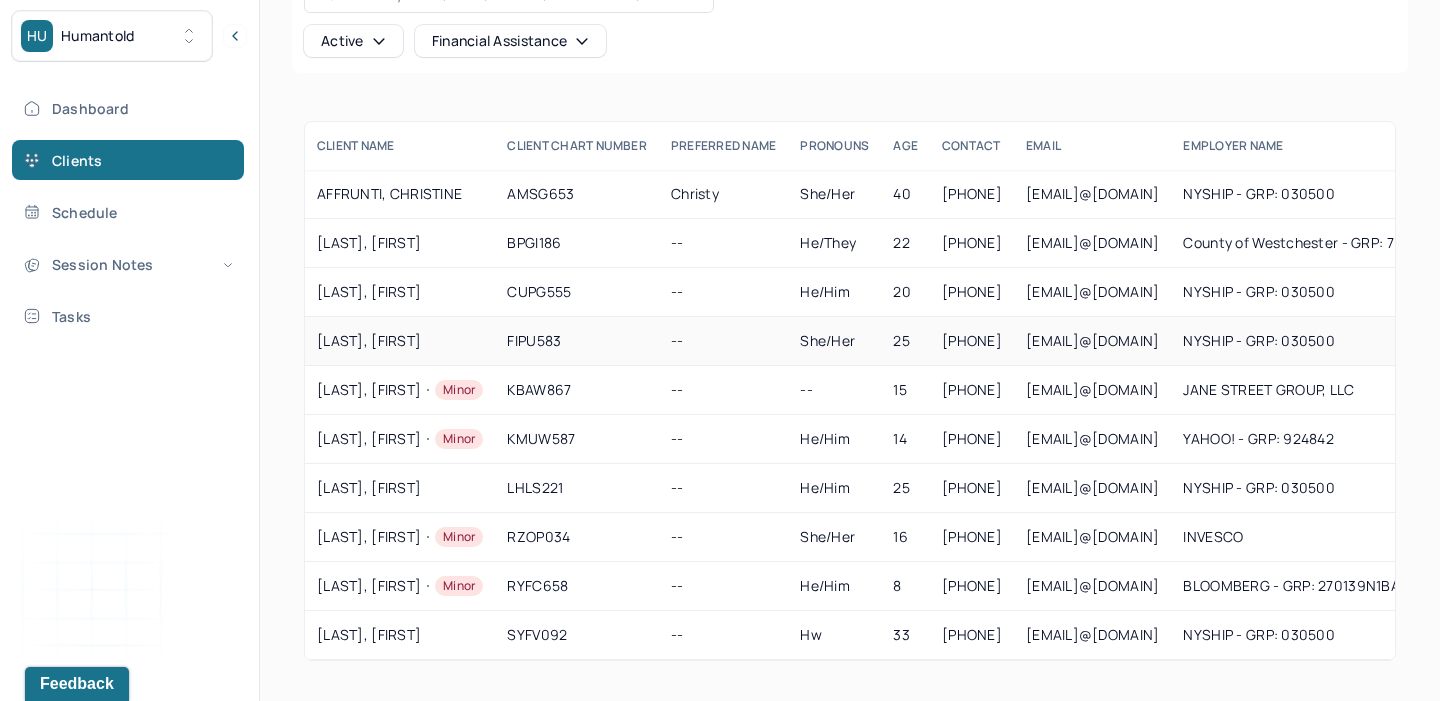 click on "[LAST], [FIRST]" at bounding box center (400, 341) 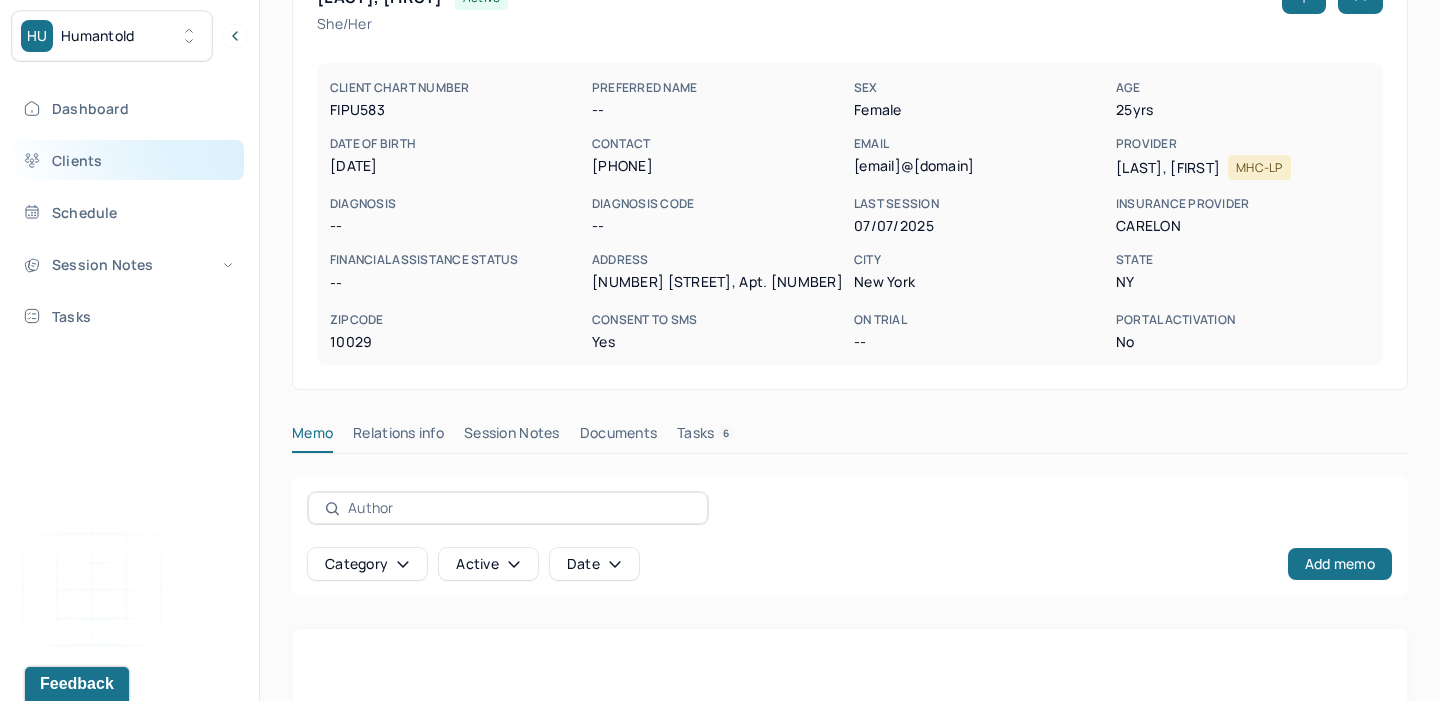 click on "Clients" at bounding box center (128, 160) 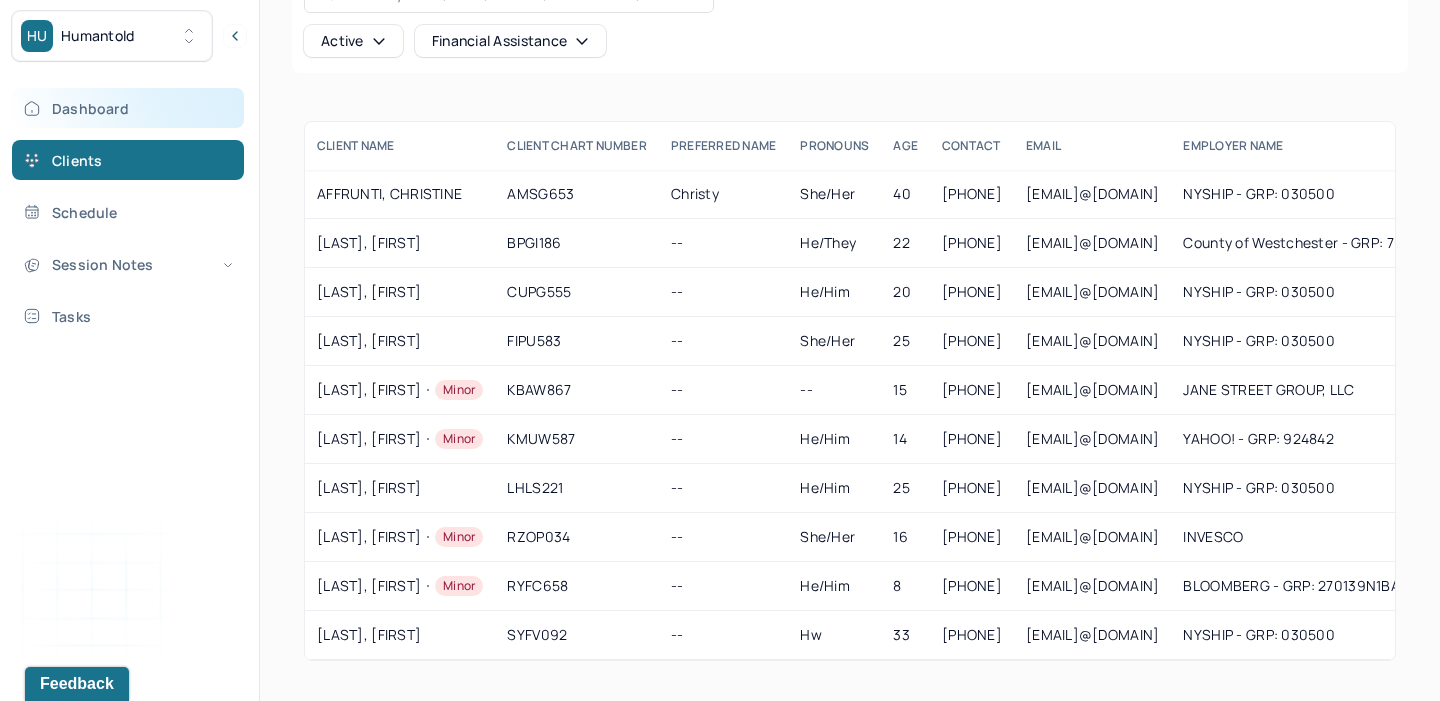 click on "Dashboard" at bounding box center (128, 108) 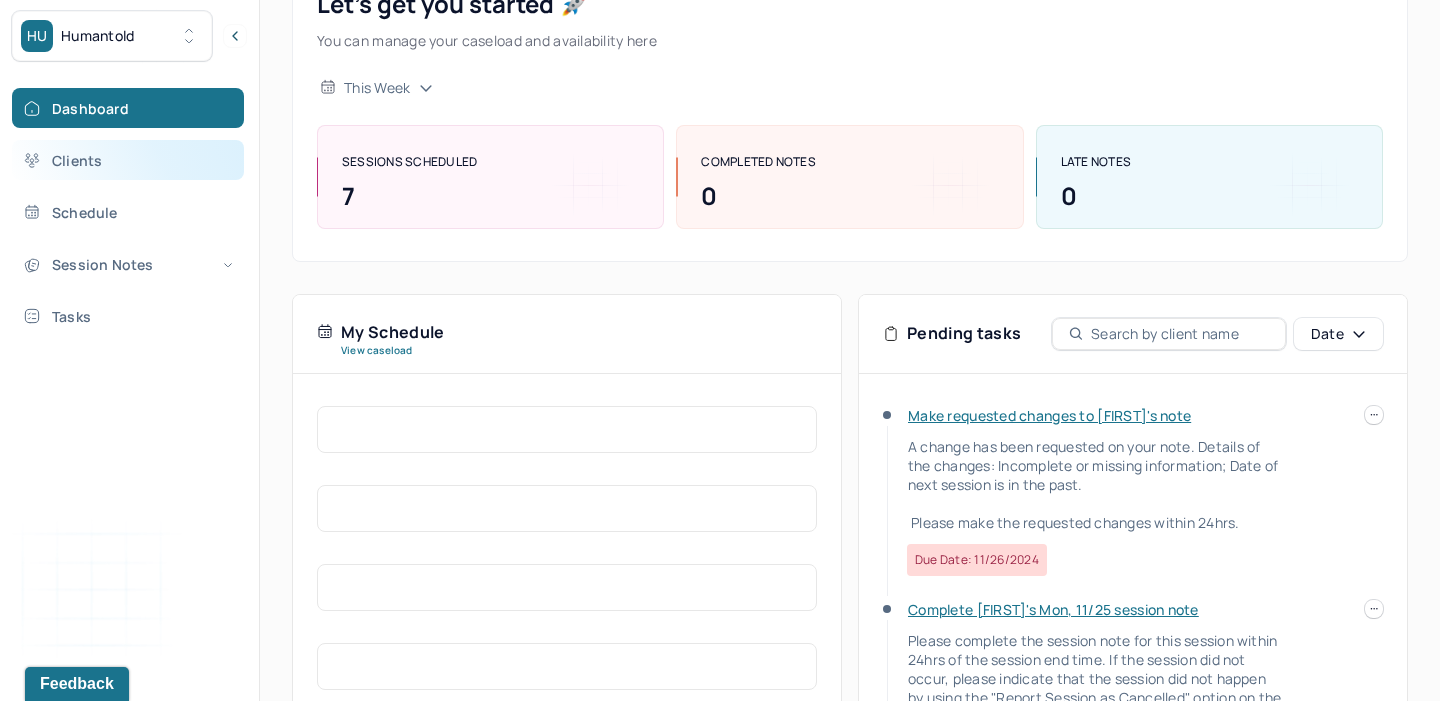 click on "Clients" at bounding box center [128, 160] 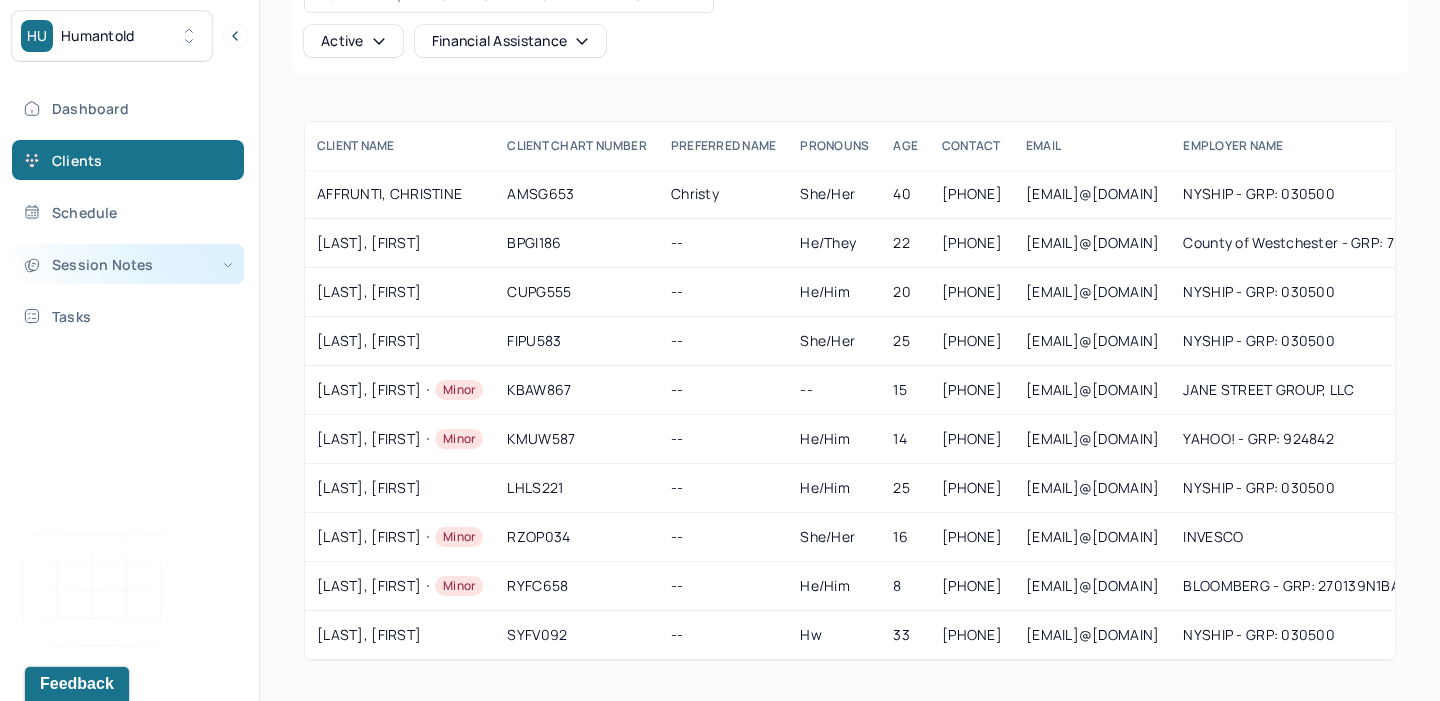 click on "Session Notes" at bounding box center (128, 264) 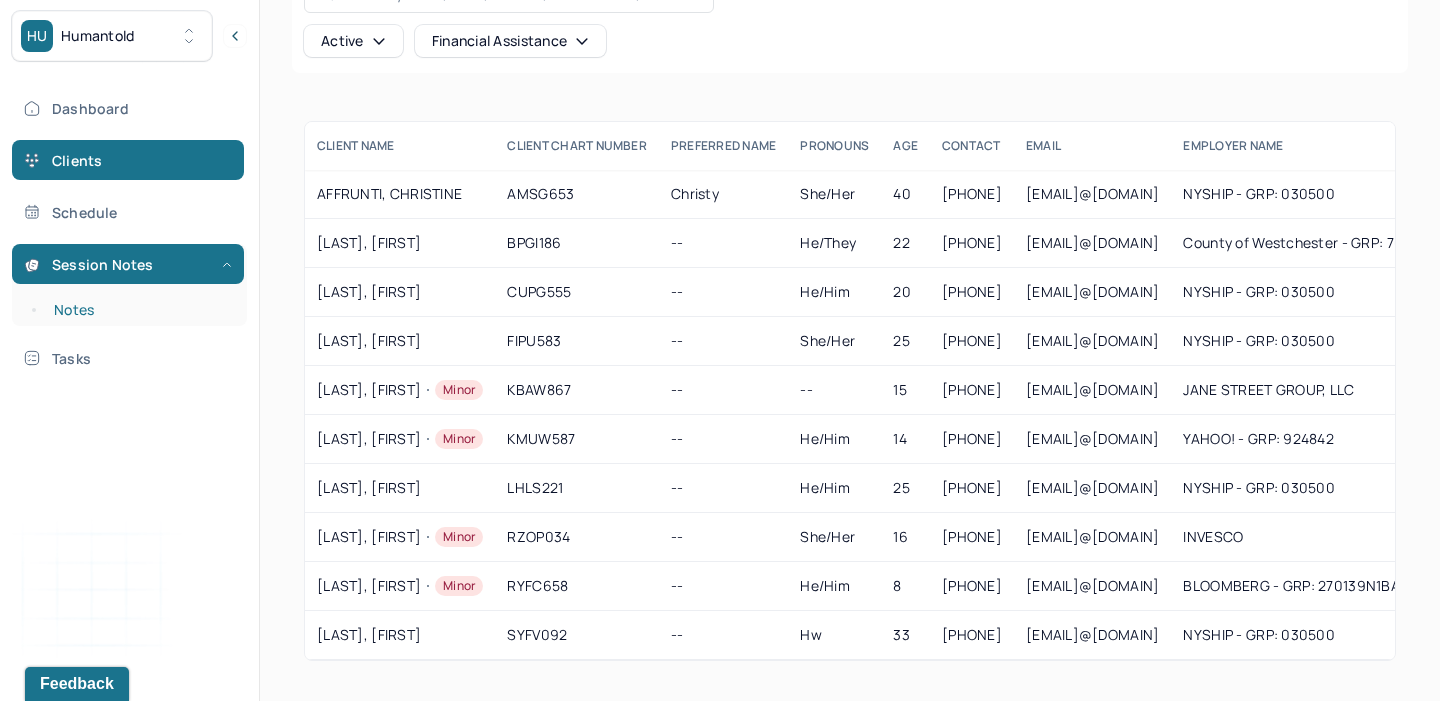click on "Notes" at bounding box center [139, 310] 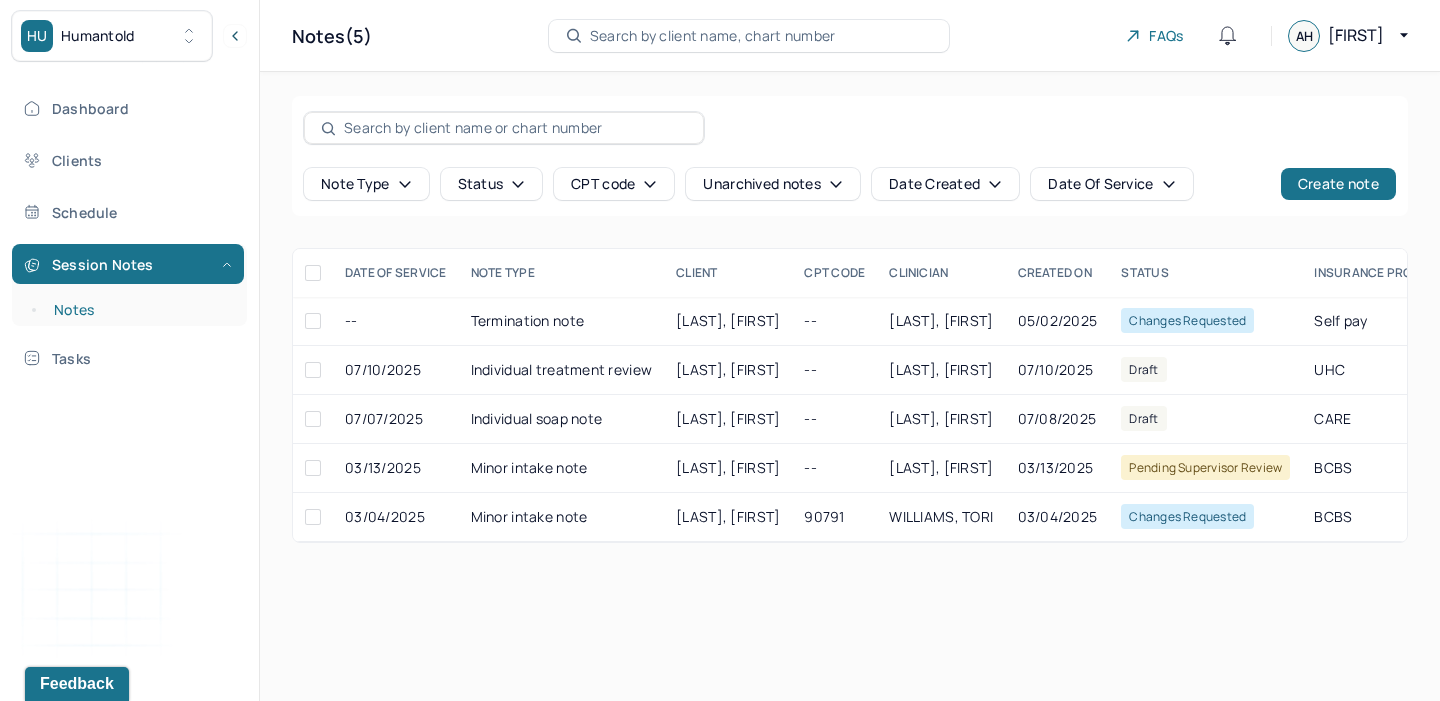 scroll, scrollTop: 0, scrollLeft: 0, axis: both 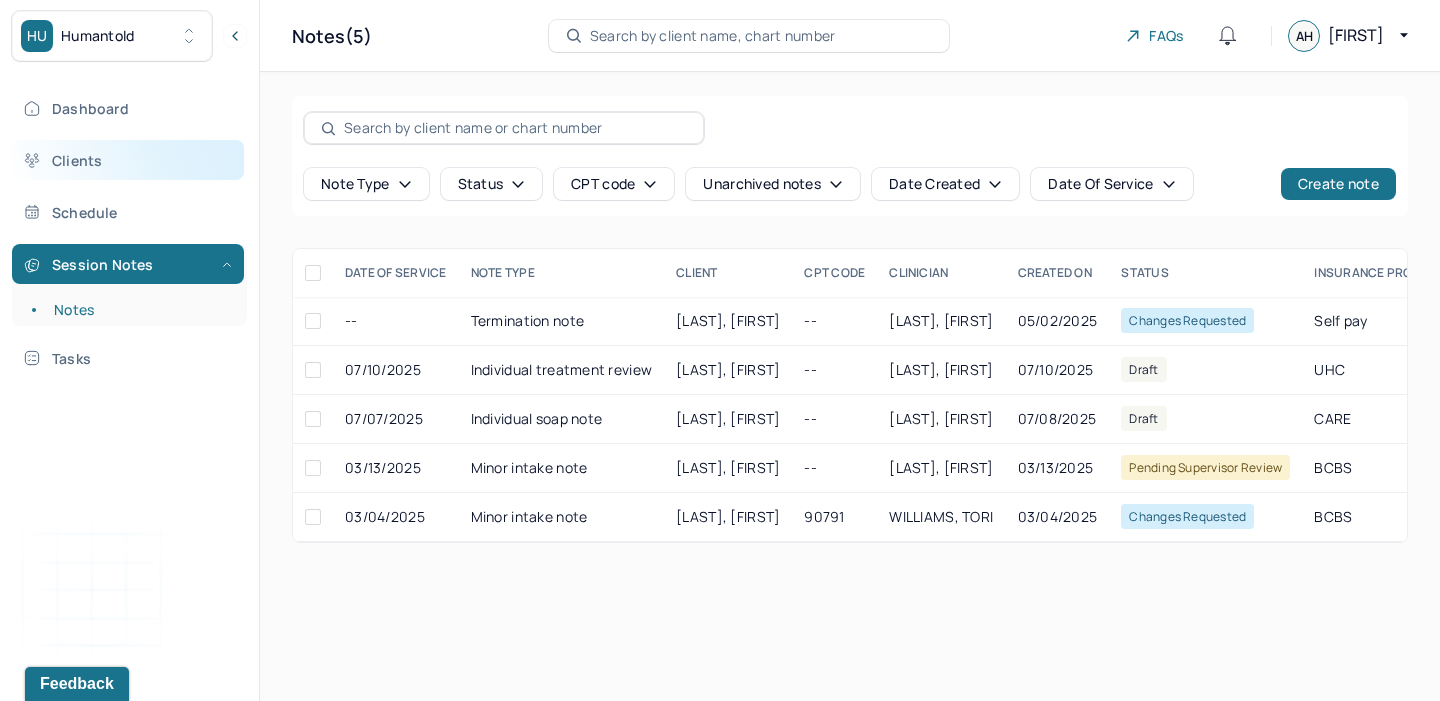 click on "Clients" at bounding box center (128, 160) 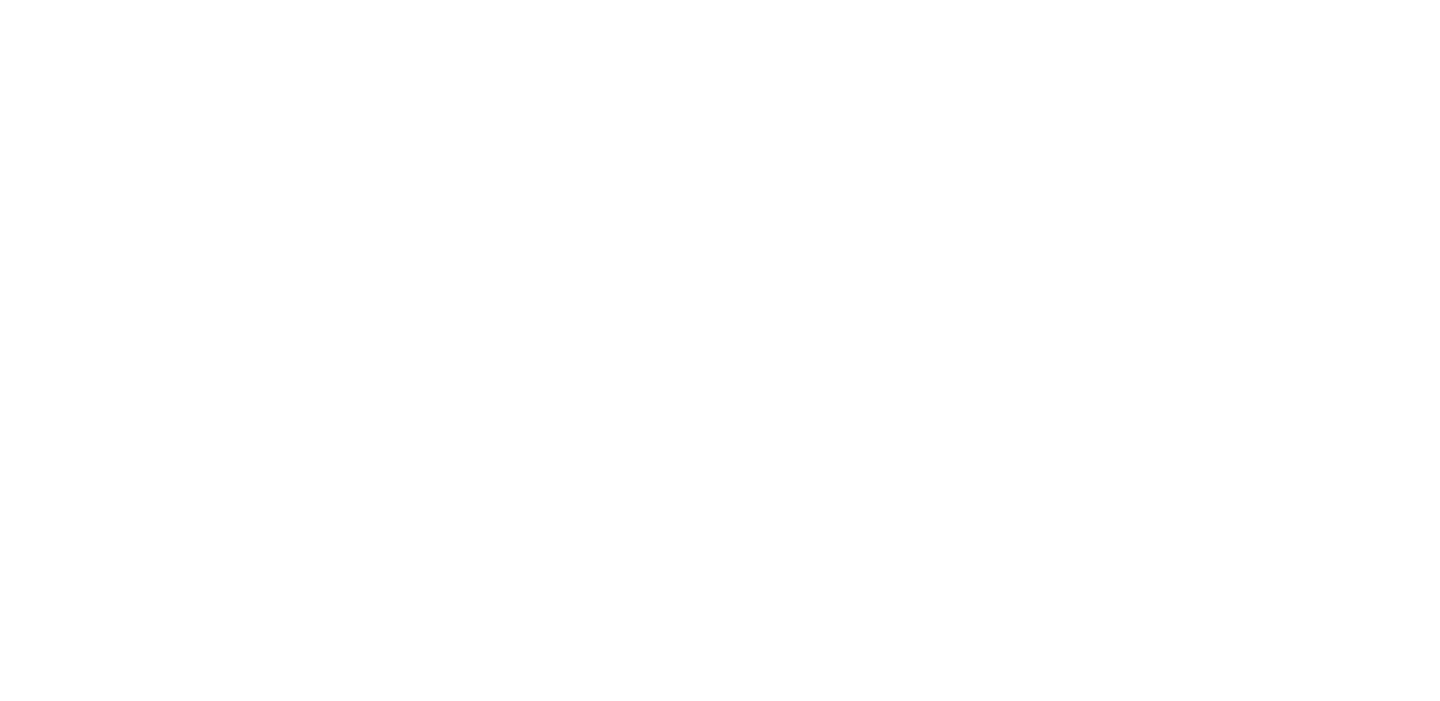 scroll, scrollTop: 0, scrollLeft: 0, axis: both 